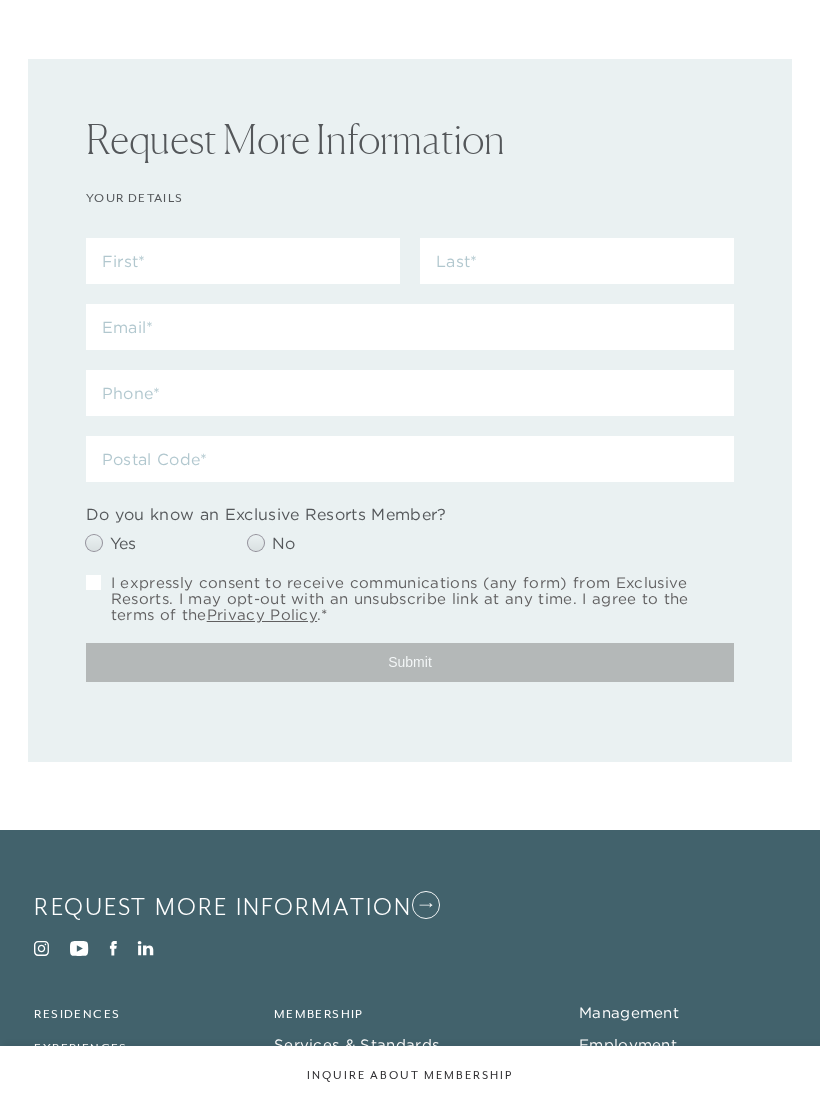 scroll, scrollTop: 0, scrollLeft: 0, axis: both 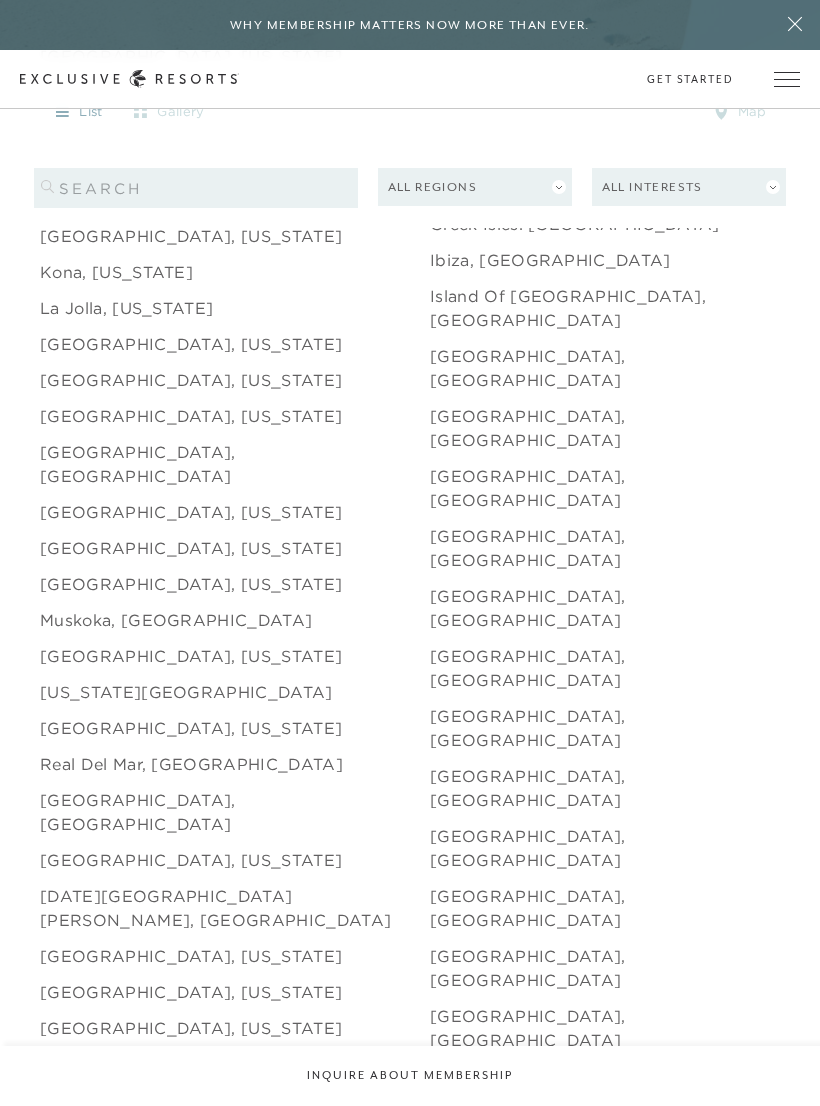 click on "[GEOGRAPHIC_DATA], [GEOGRAPHIC_DATA]" at bounding box center (625, 1484) 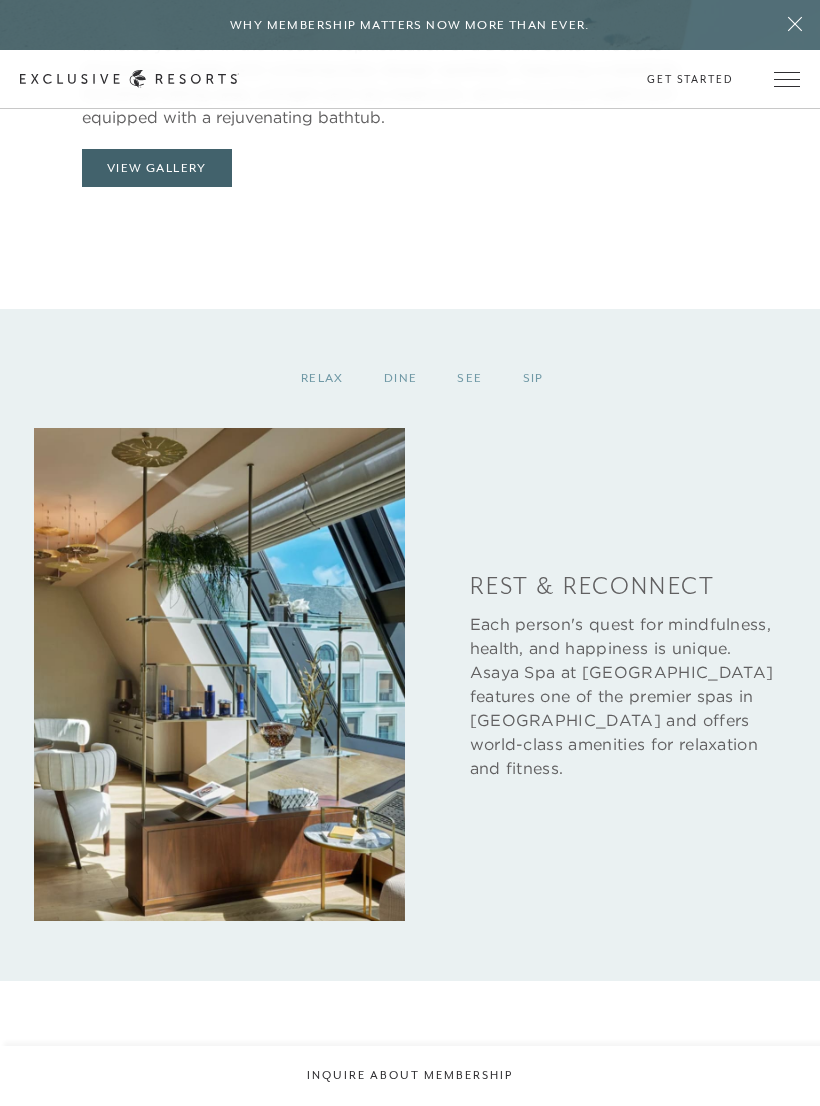 scroll, scrollTop: 2960, scrollLeft: 0, axis: vertical 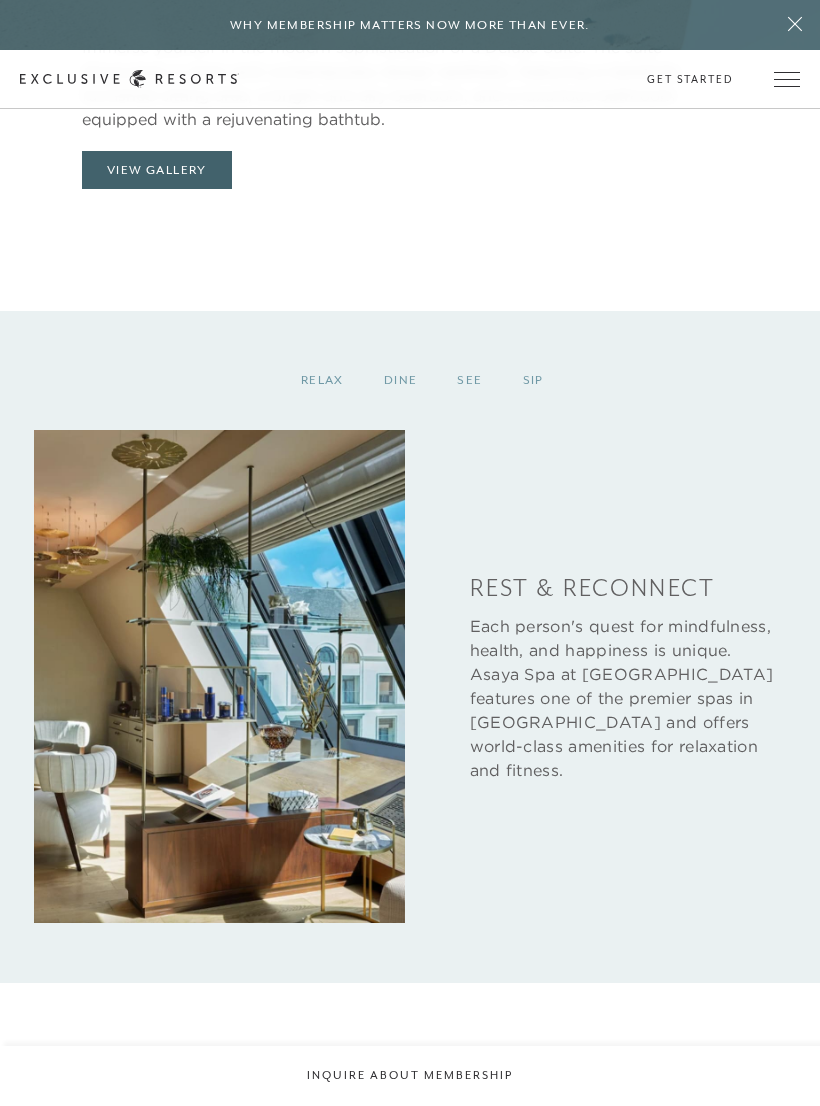 click on "See" 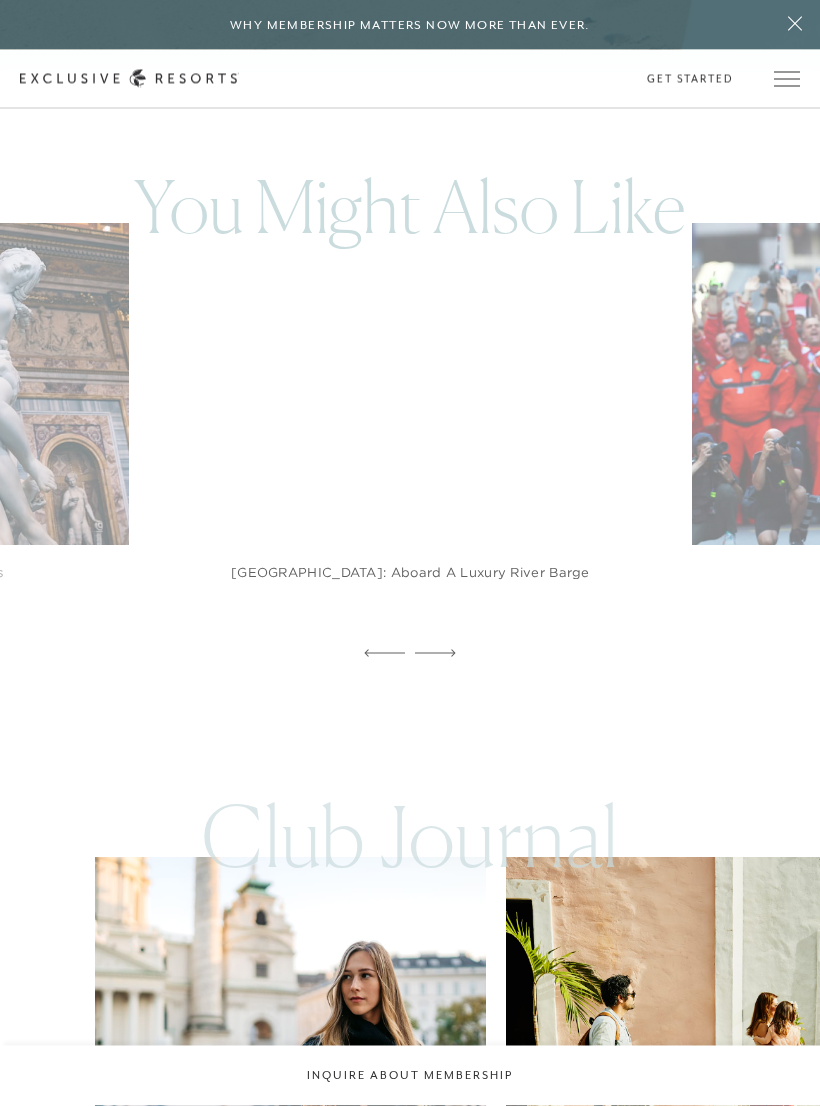 scroll, scrollTop: 3871, scrollLeft: 0, axis: vertical 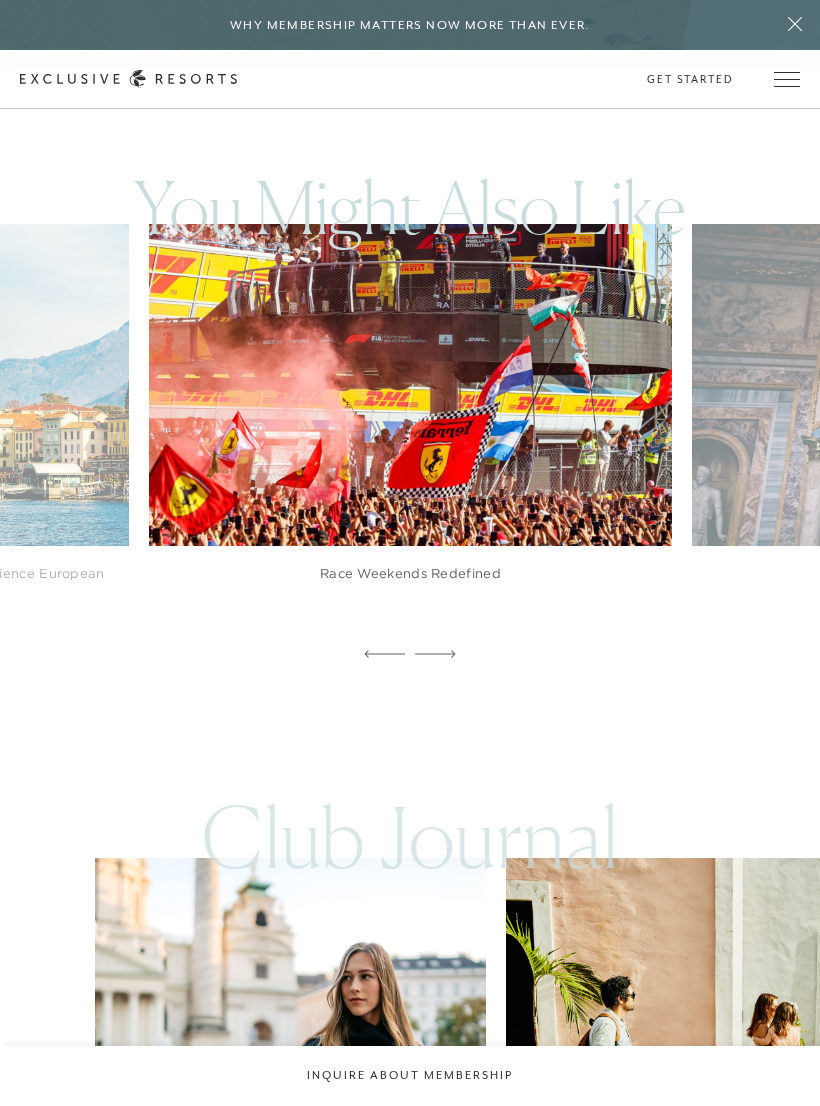 click at bounding box center (787, 79) 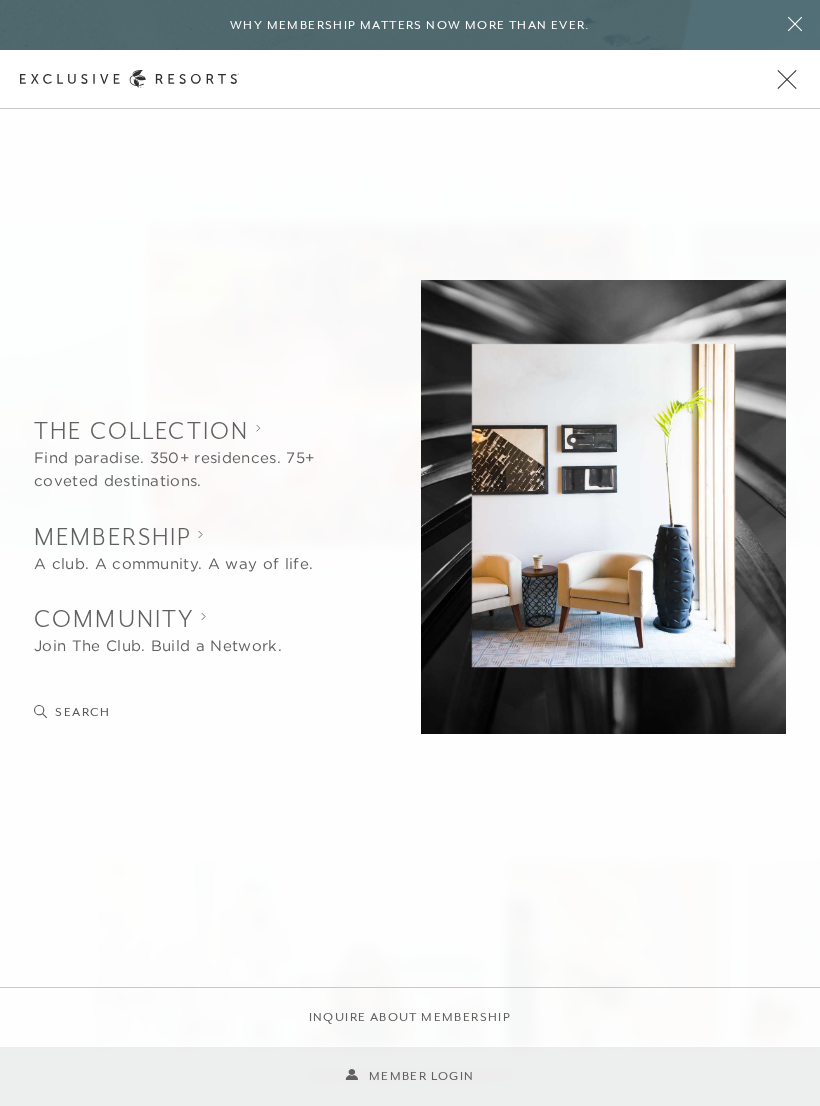 click at bounding box center [787, 79] 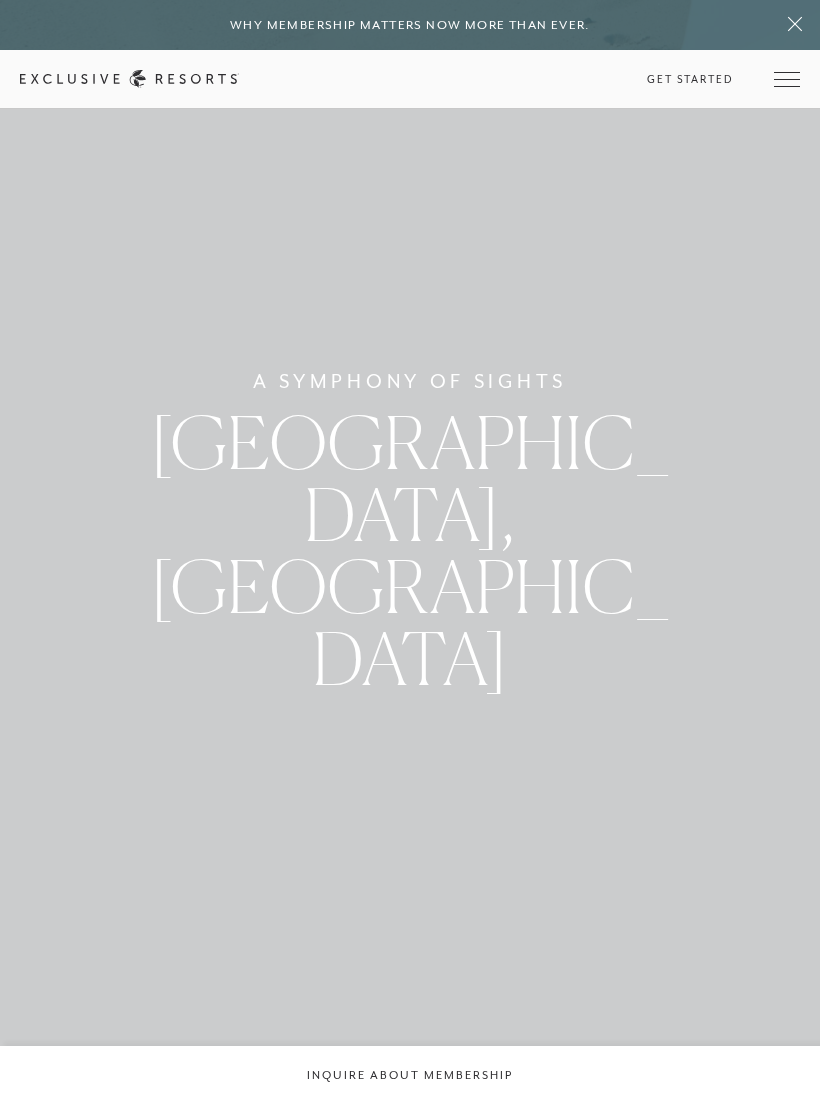 scroll, scrollTop: 0, scrollLeft: 0, axis: both 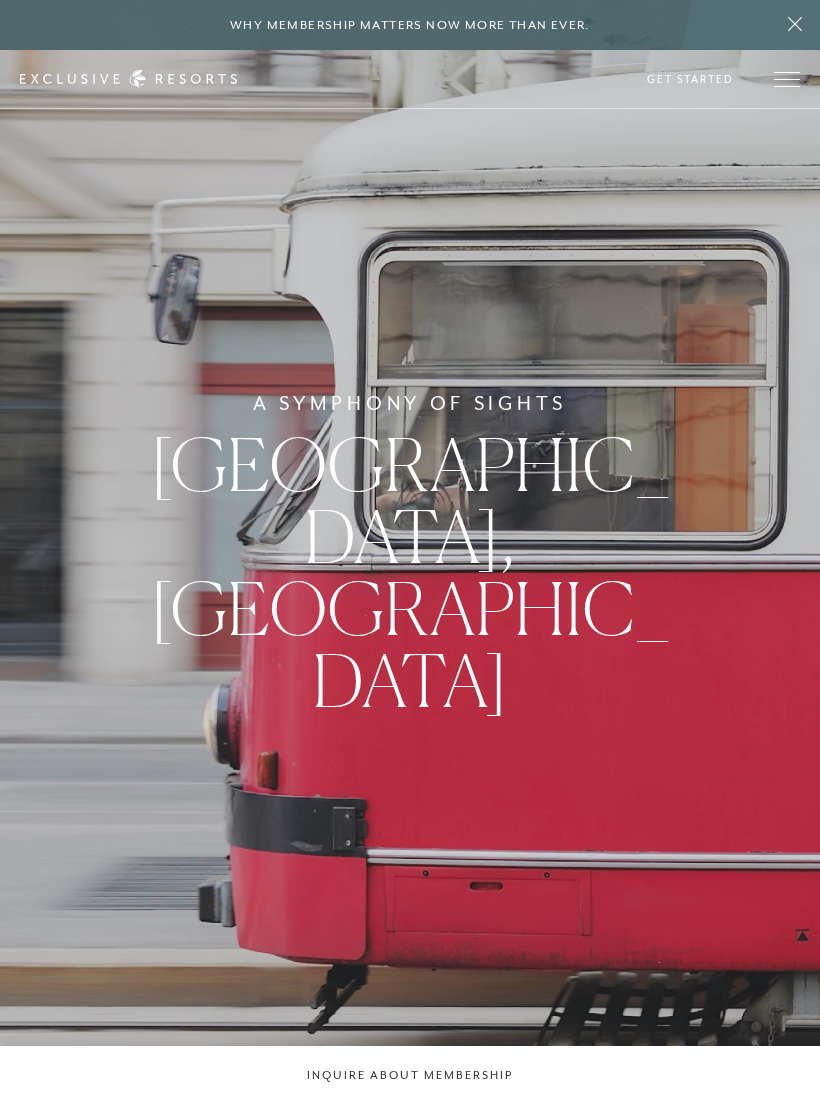 click 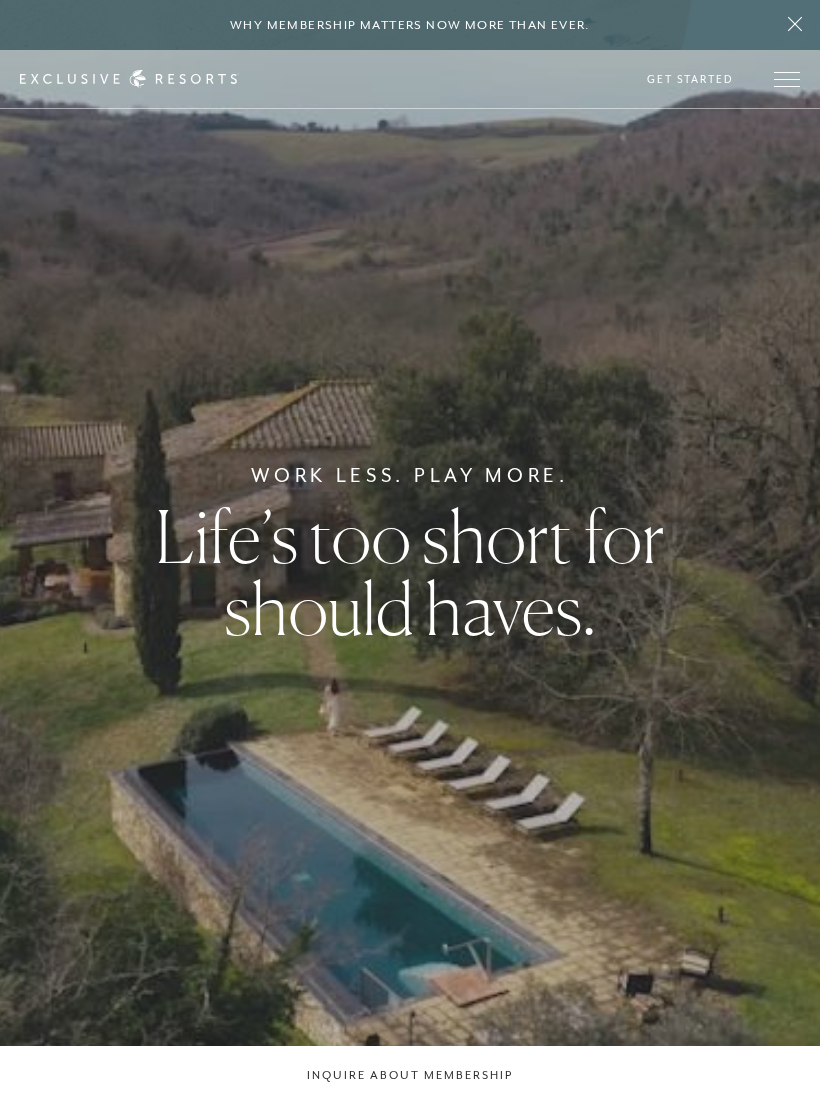 click at bounding box center (787, 79) 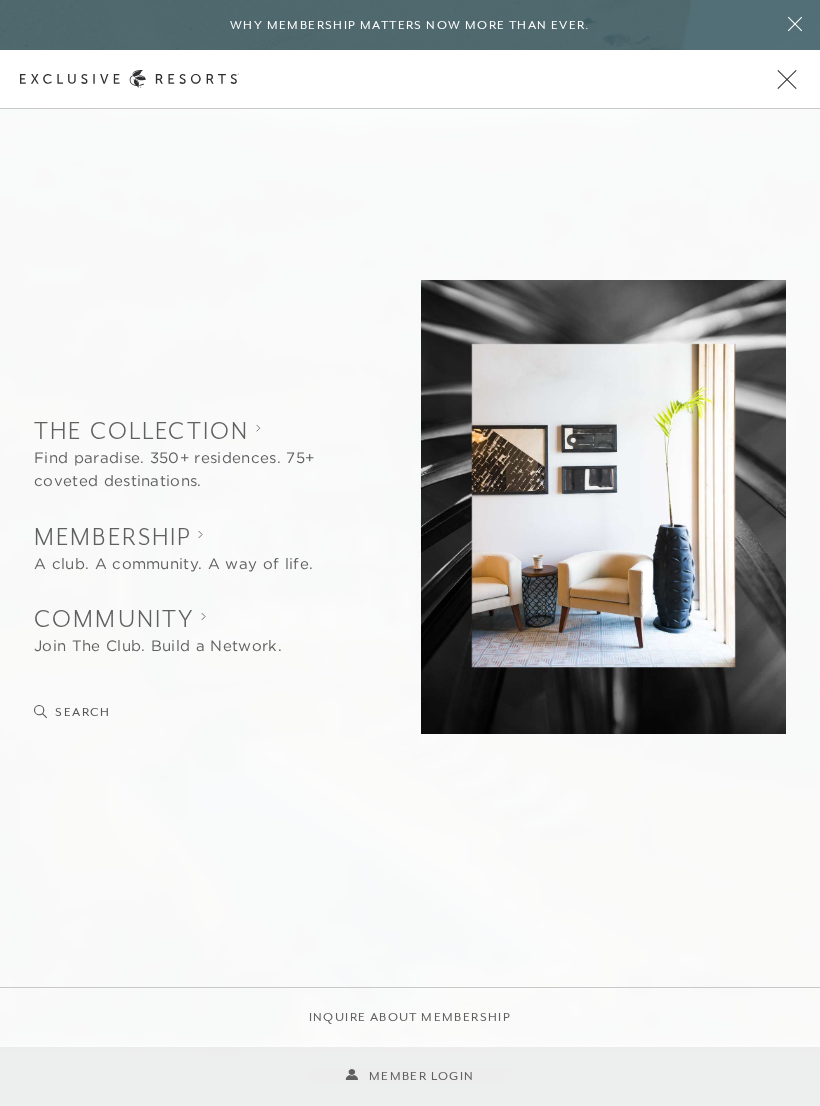 click at bounding box center [787, 79] 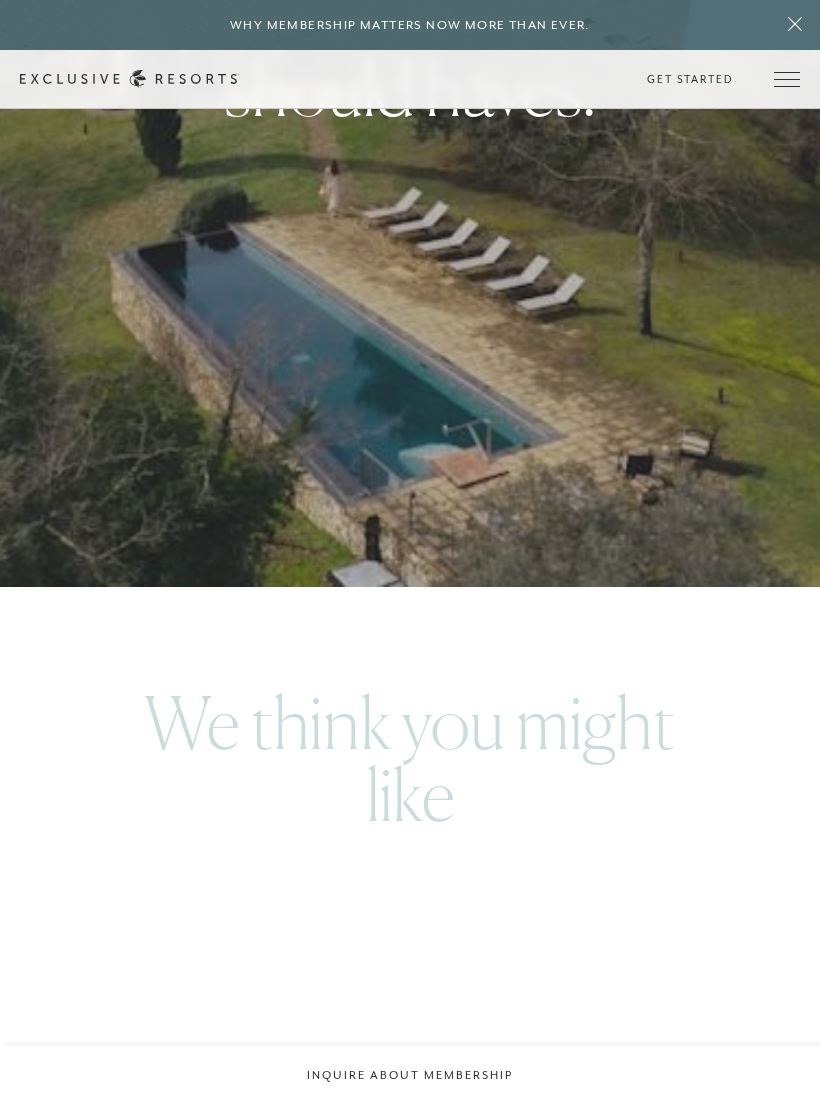 scroll, scrollTop: 0, scrollLeft: 0, axis: both 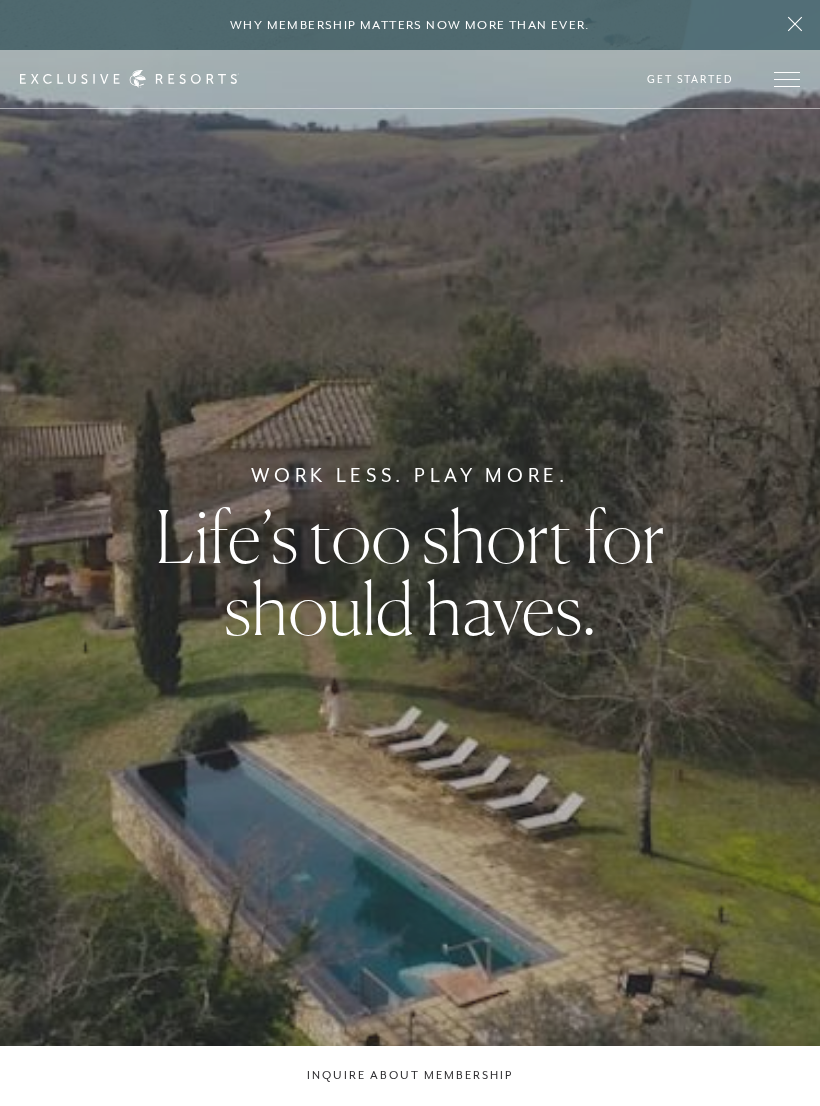 click at bounding box center (787, 86) 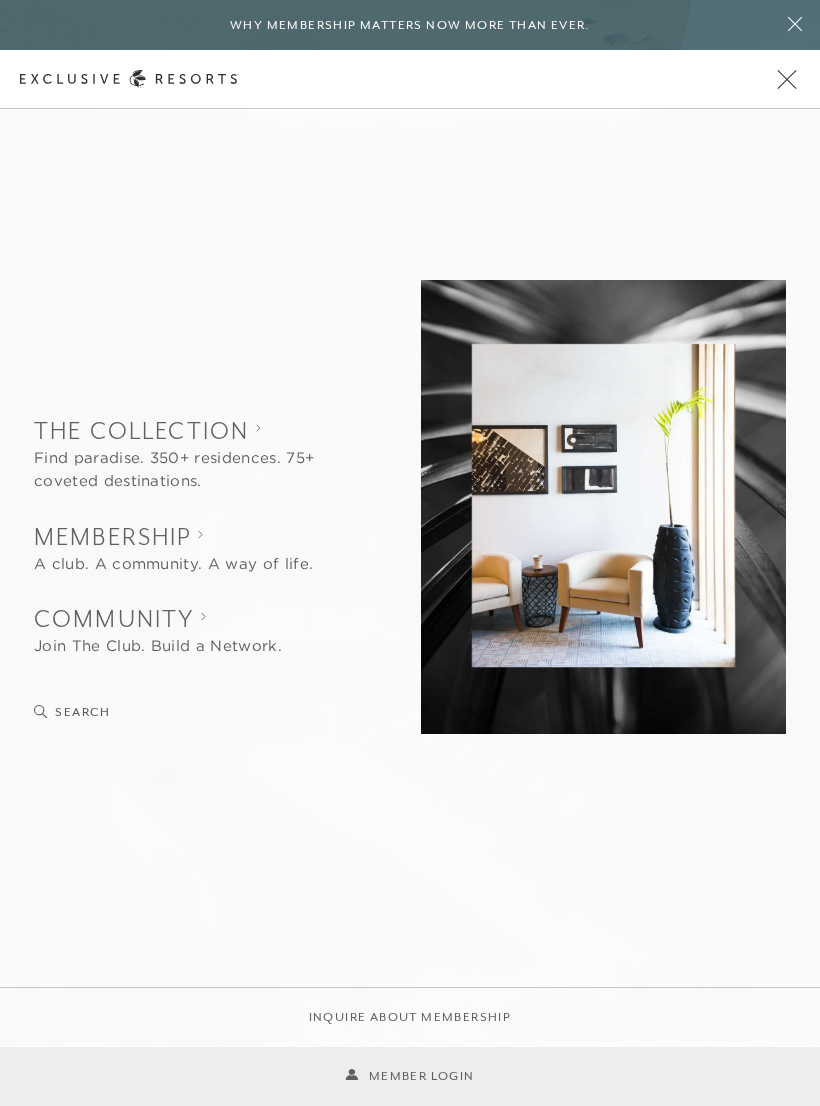 click at bounding box center [787, 79] 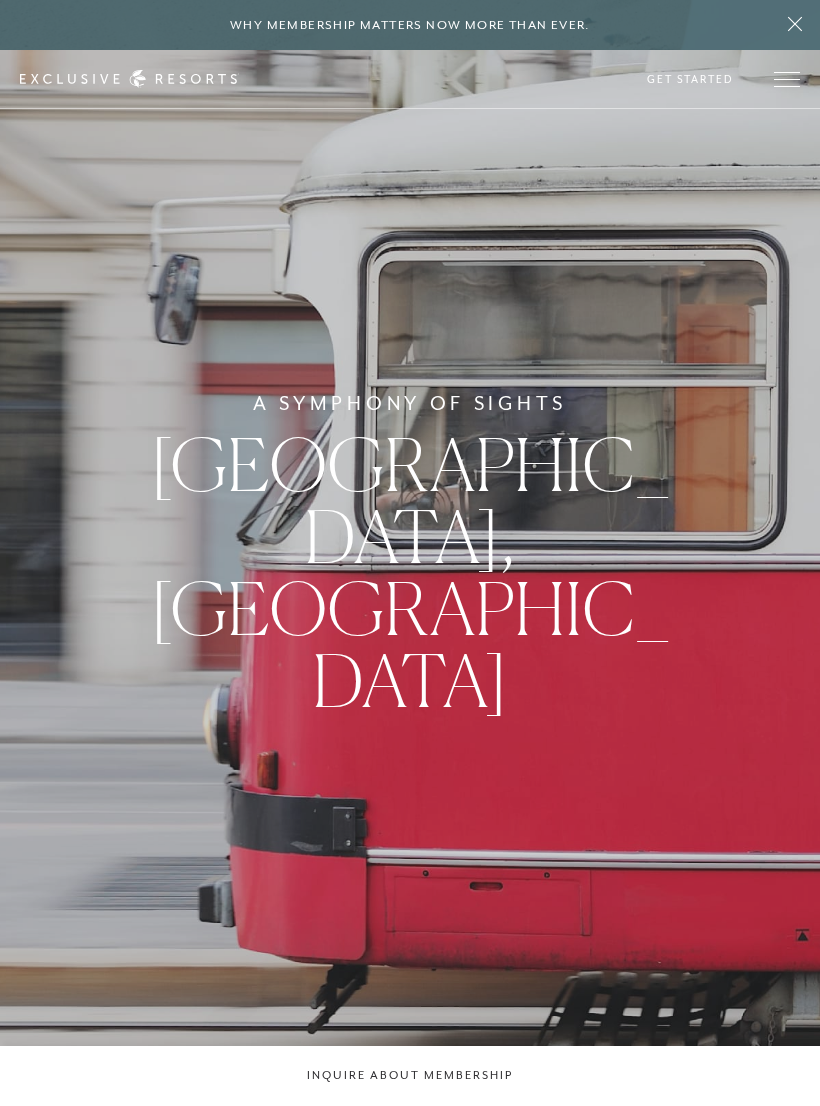 click on "Get Started" at bounding box center [690, 79] 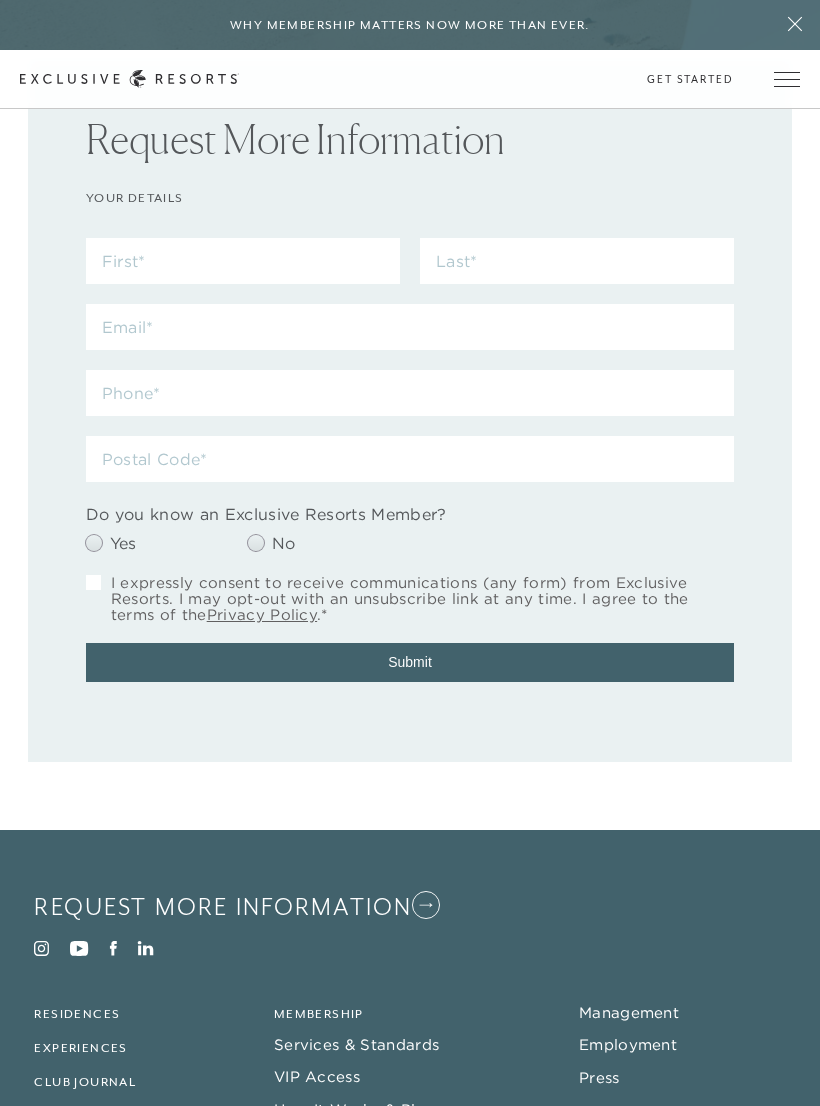 click at bounding box center (787, 79) 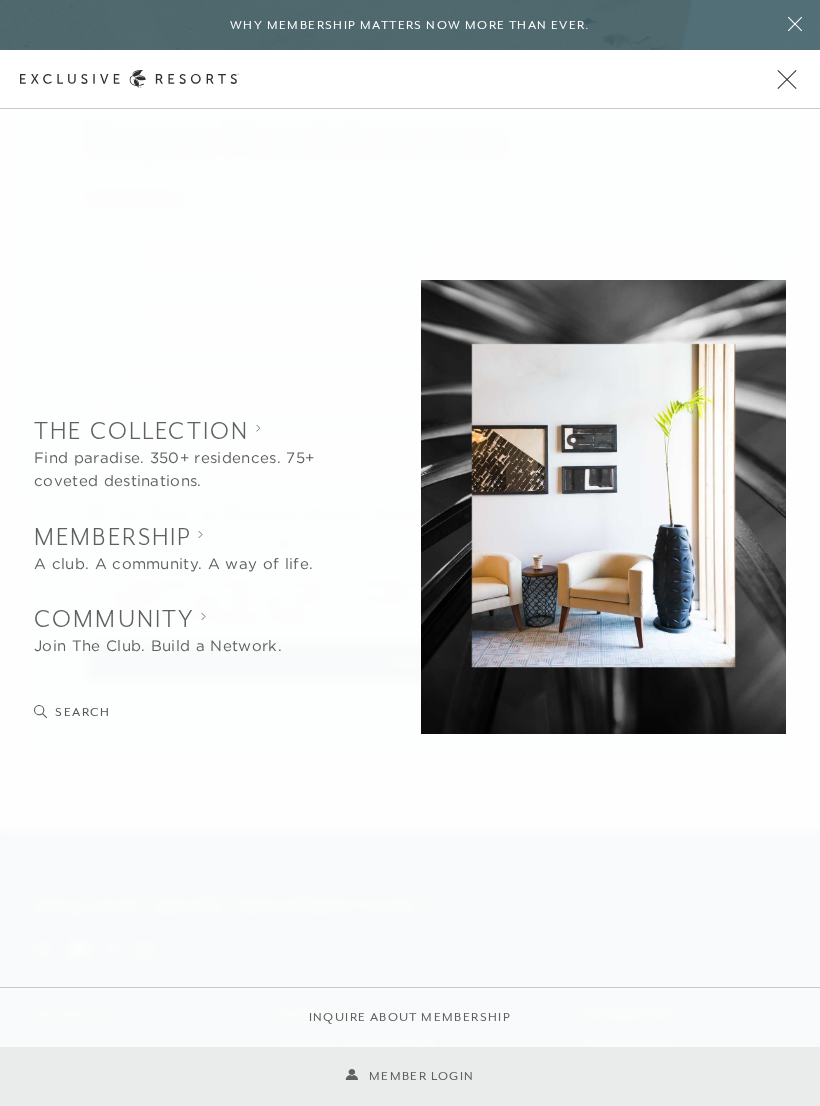 click at bounding box center [787, 79] 